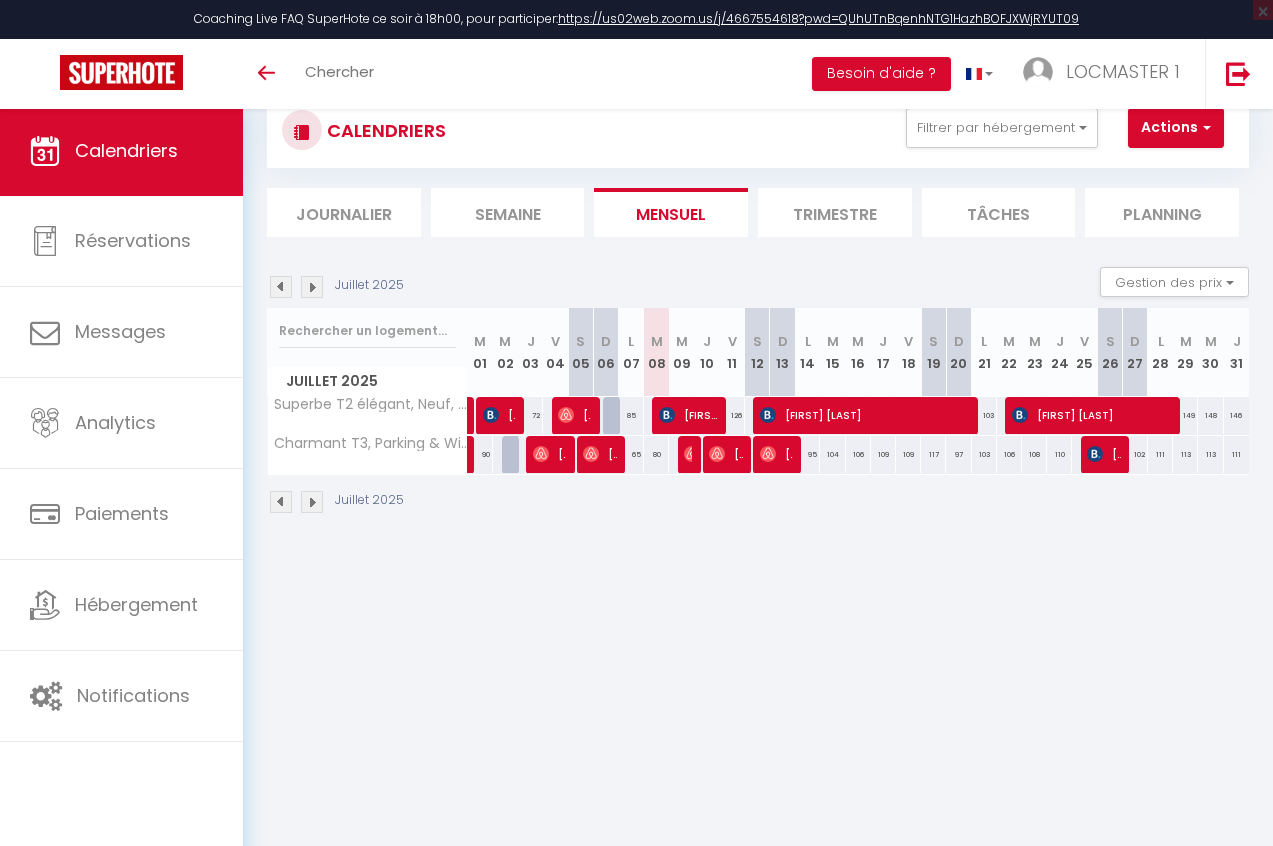 scroll, scrollTop: 0, scrollLeft: 0, axis: both 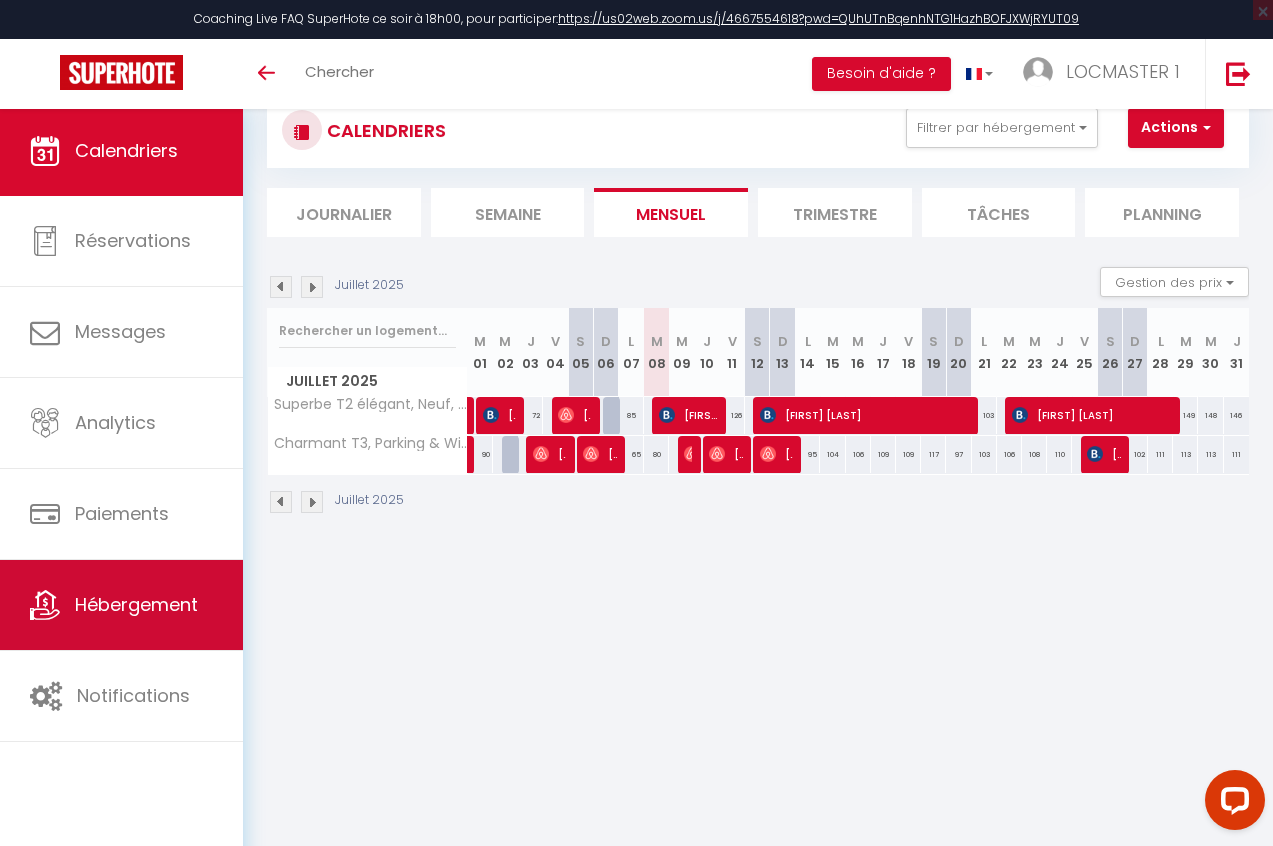 click on "Hébergement" at bounding box center (136, 604) 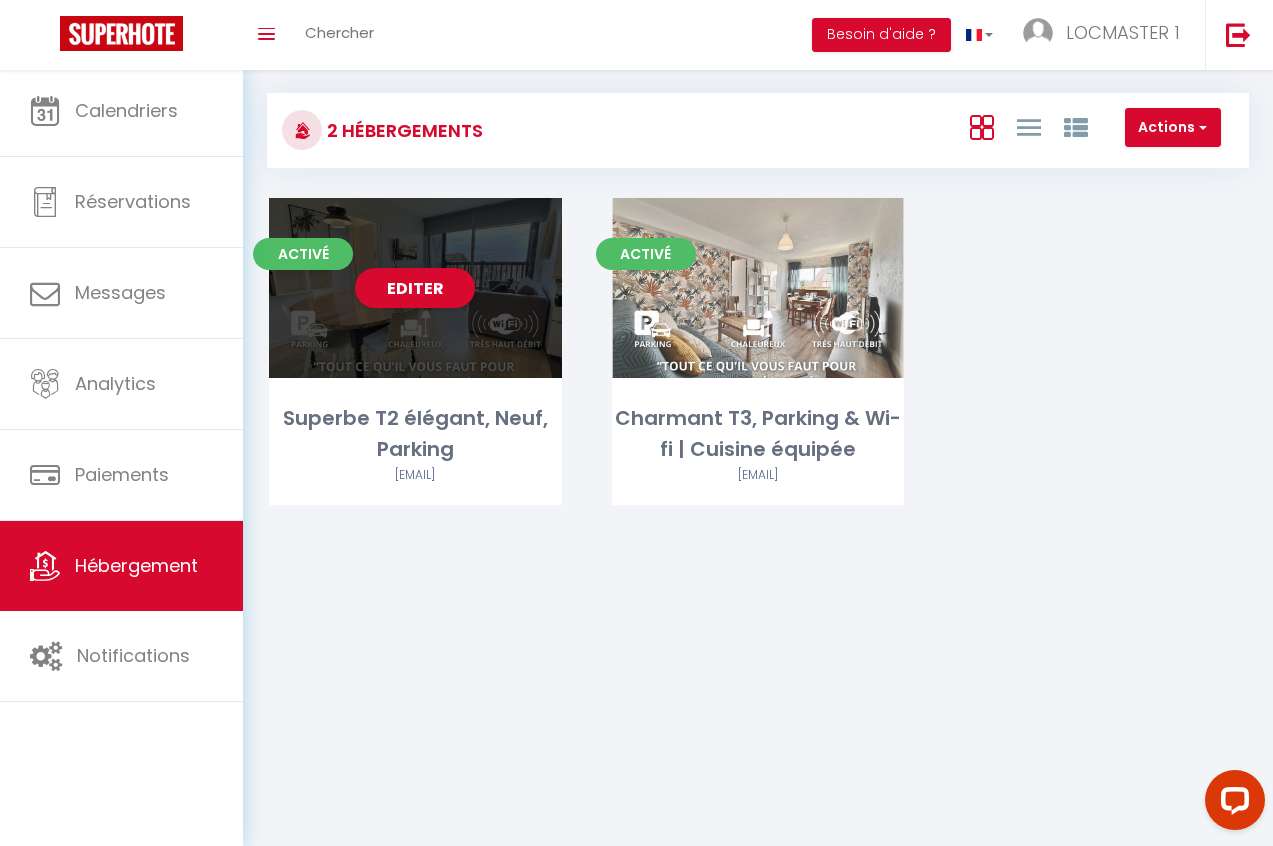 click on "Editer" at bounding box center [415, 288] 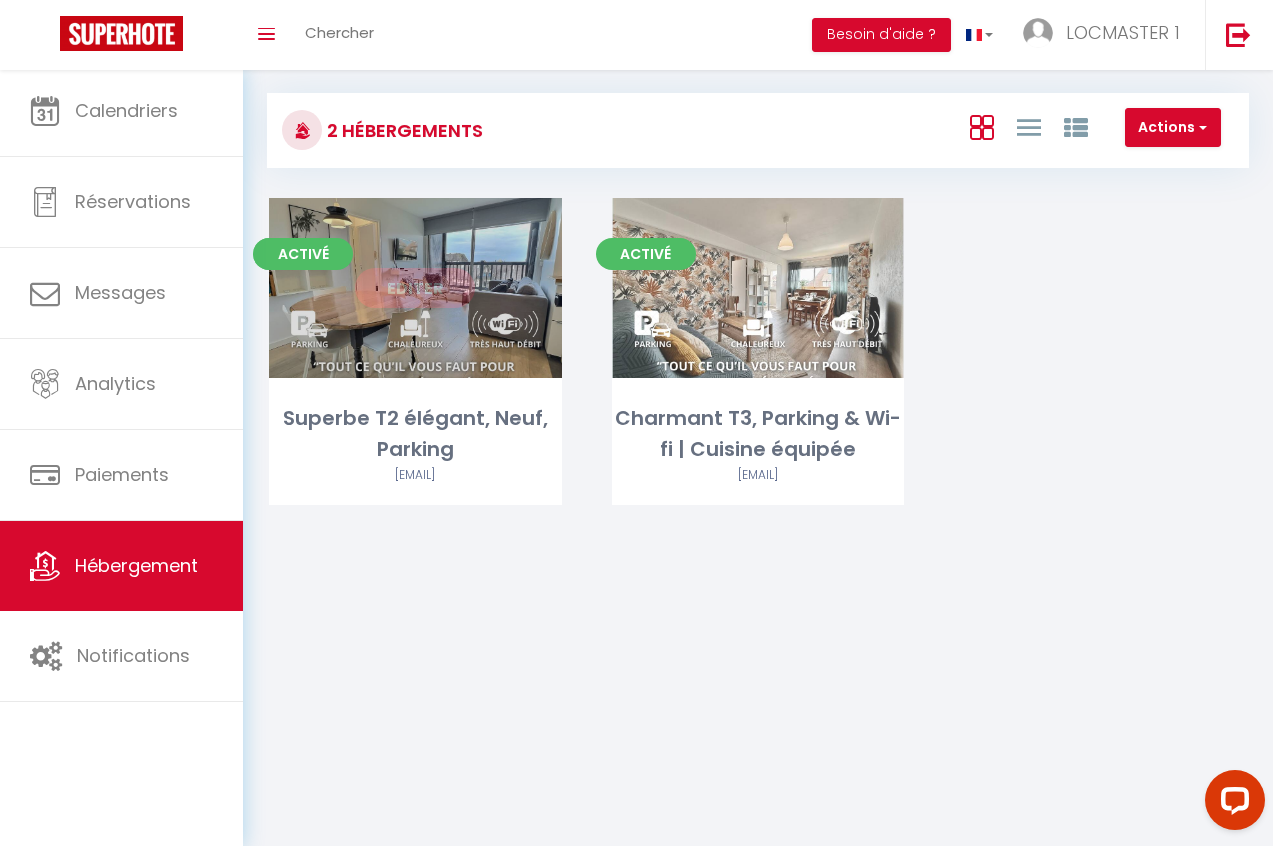 click on "Editer" at bounding box center [415, 288] 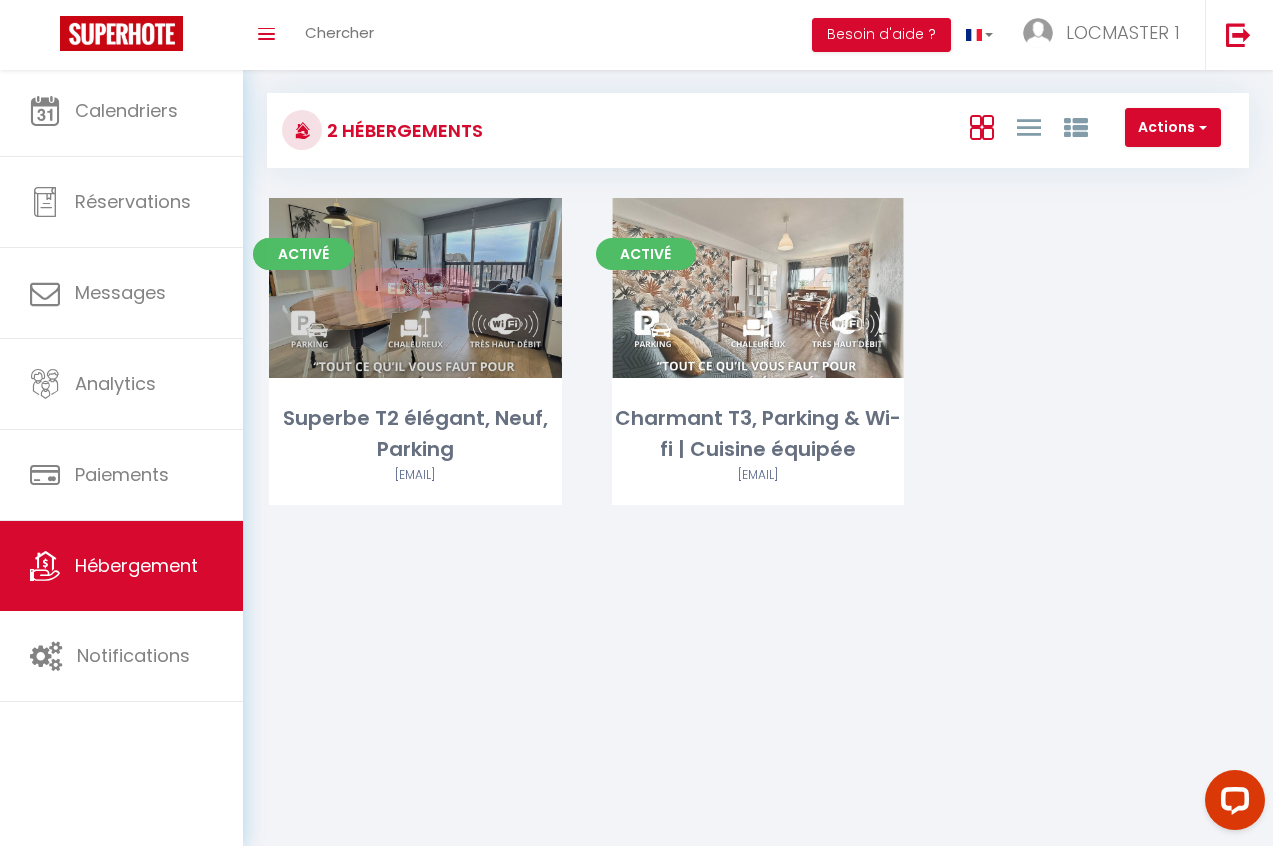 click on "Editer" at bounding box center (415, 288) 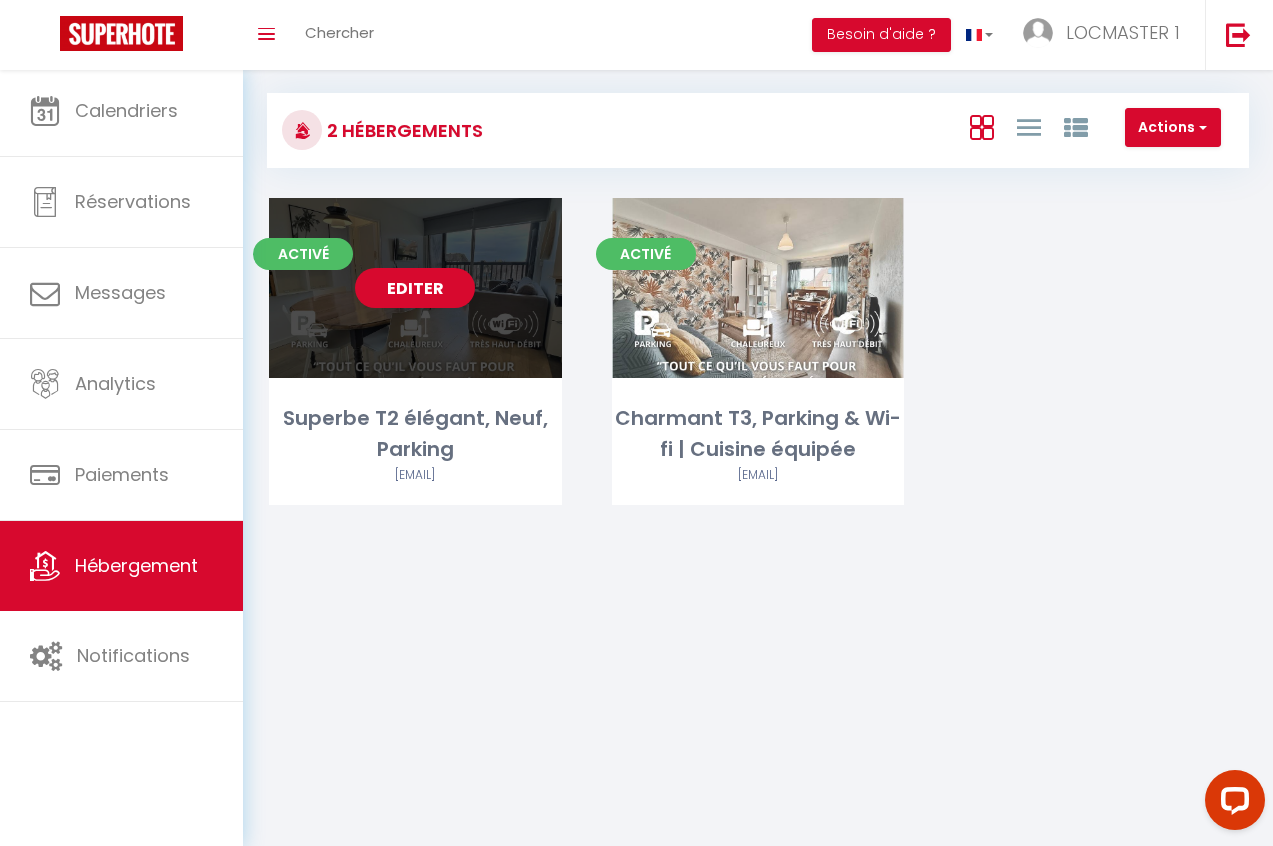 click on "Editer" at bounding box center (415, 288) 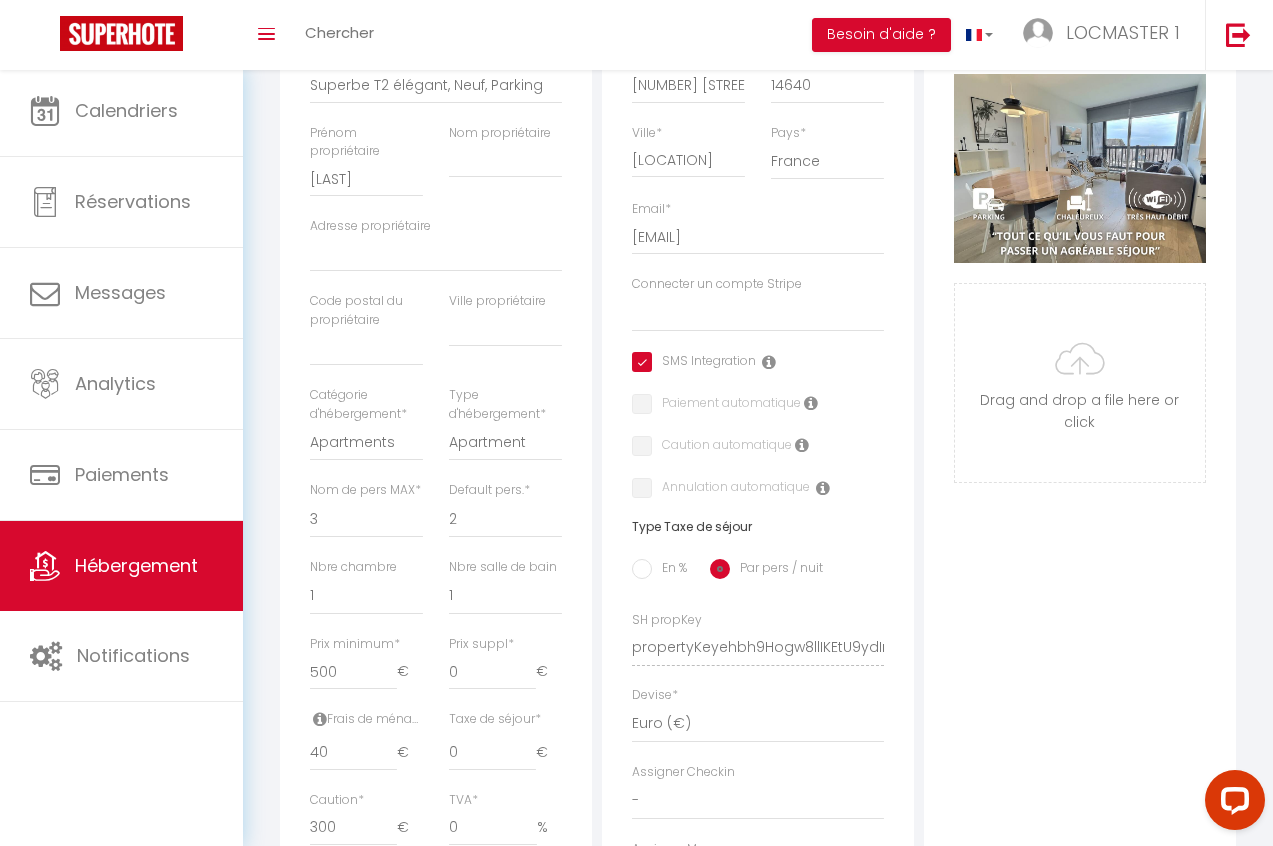 scroll, scrollTop: 0, scrollLeft: 0, axis: both 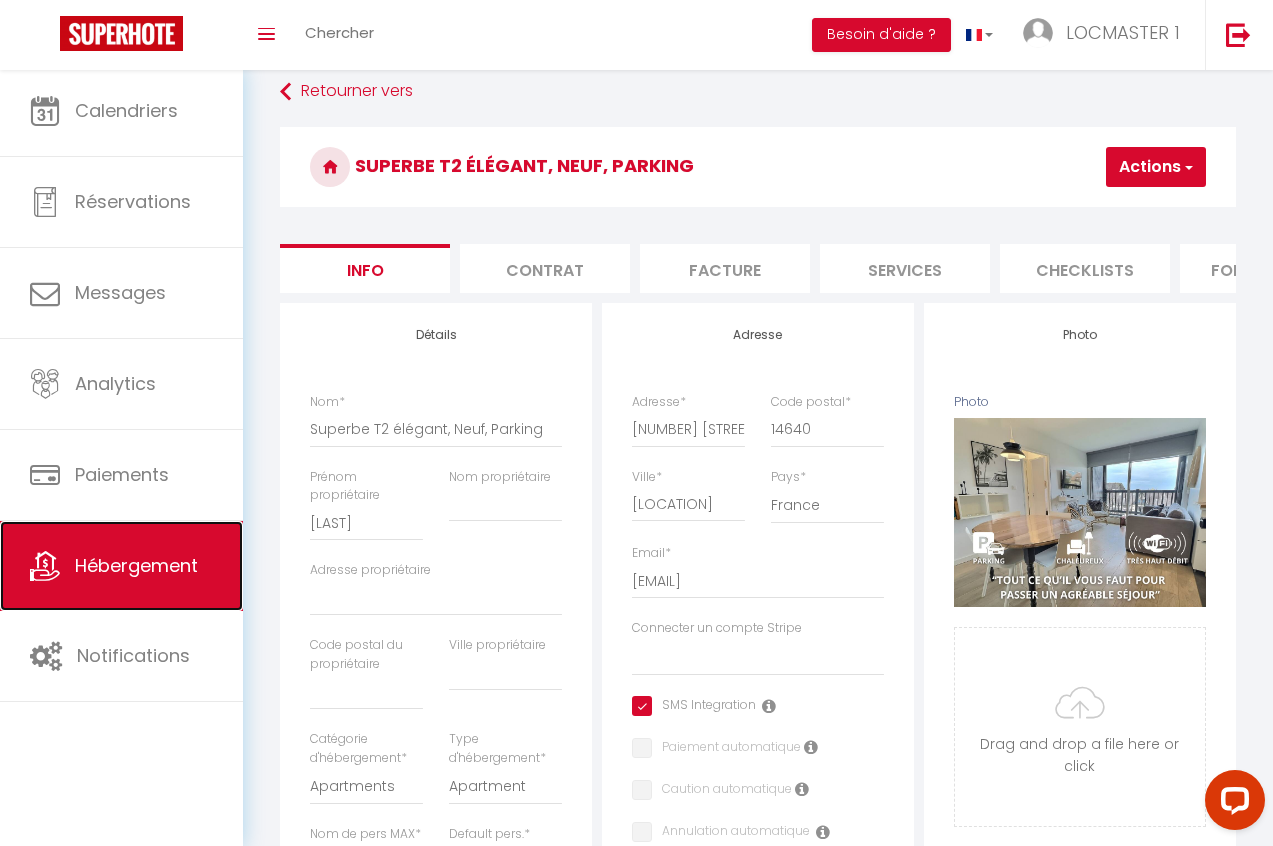 click on "Hébergement" at bounding box center [136, 565] 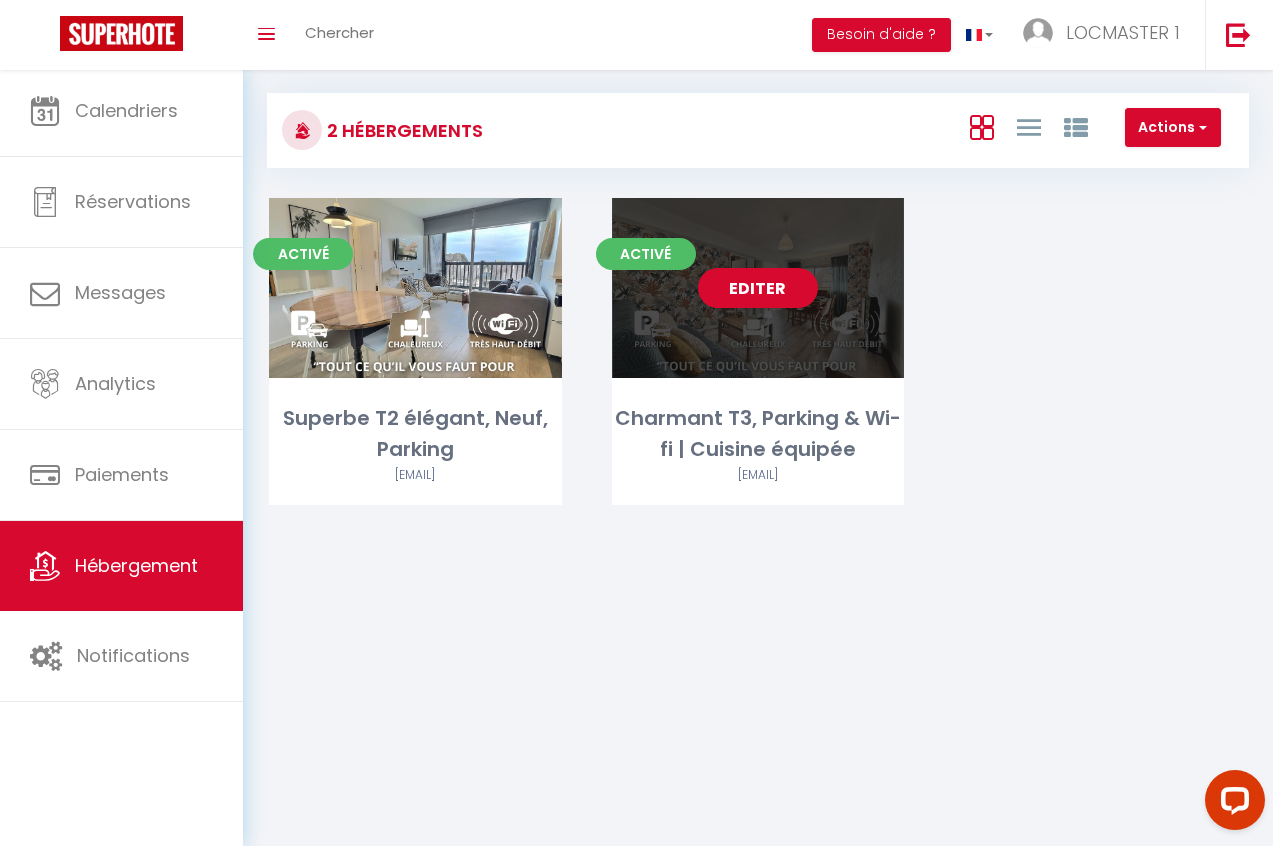 click on "Editer" at bounding box center (758, 288) 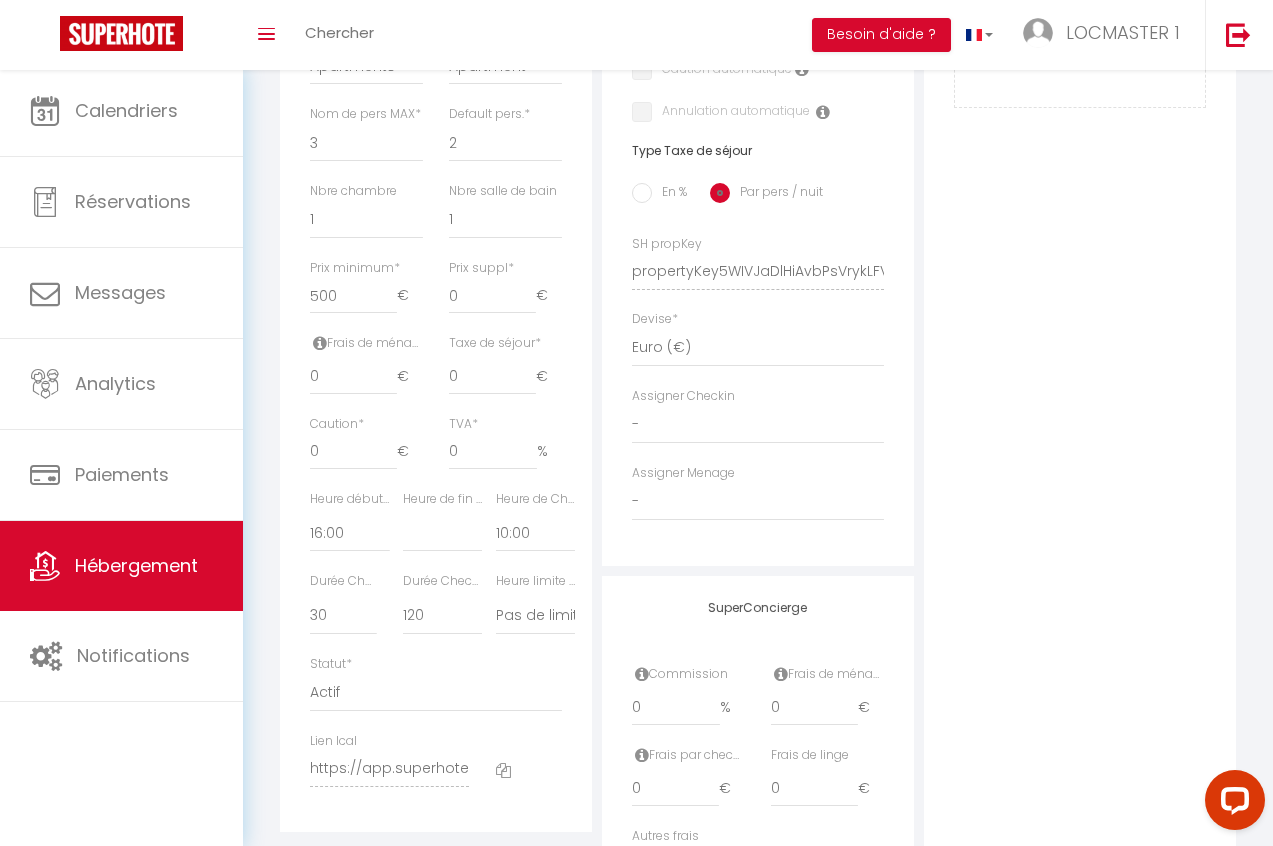 scroll, scrollTop: 703, scrollLeft: 0, axis: vertical 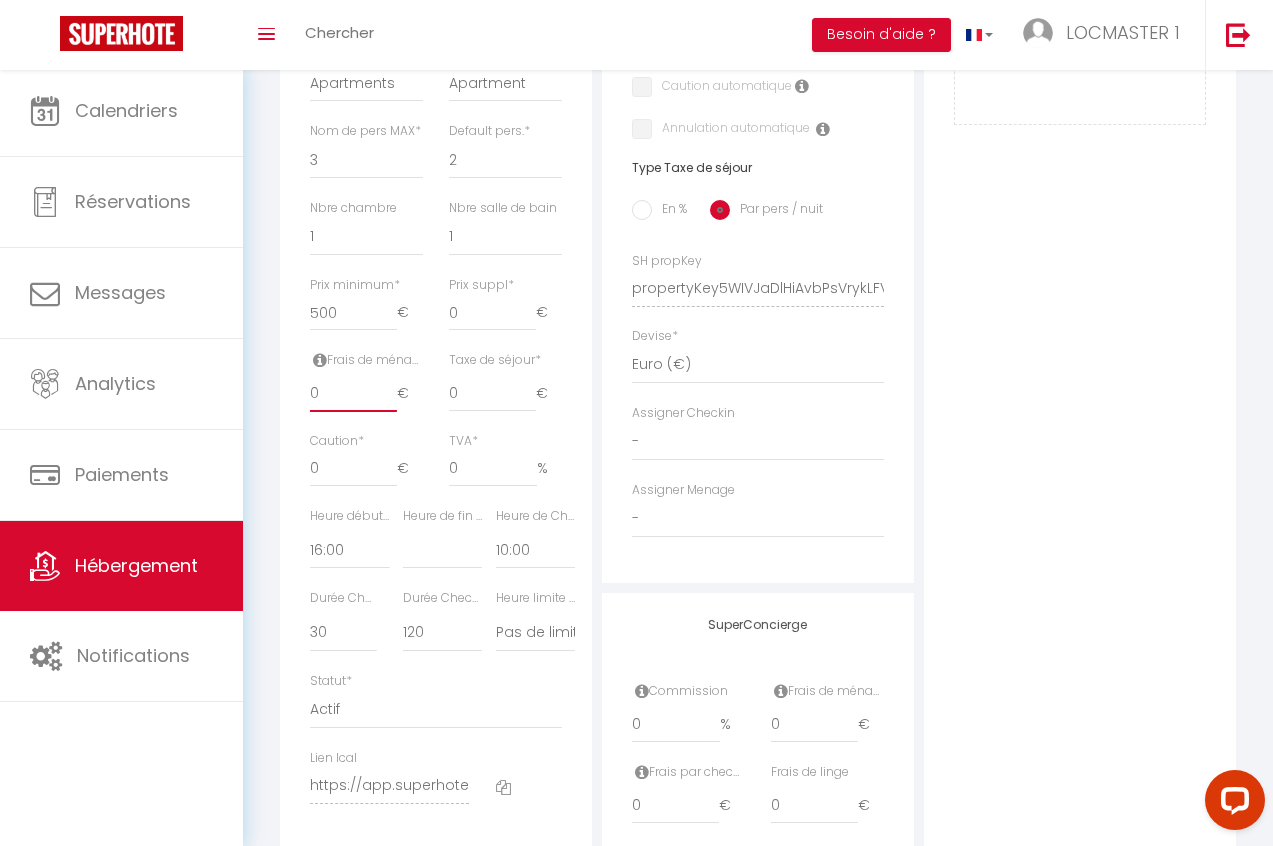 click on "0" at bounding box center [353, 394] 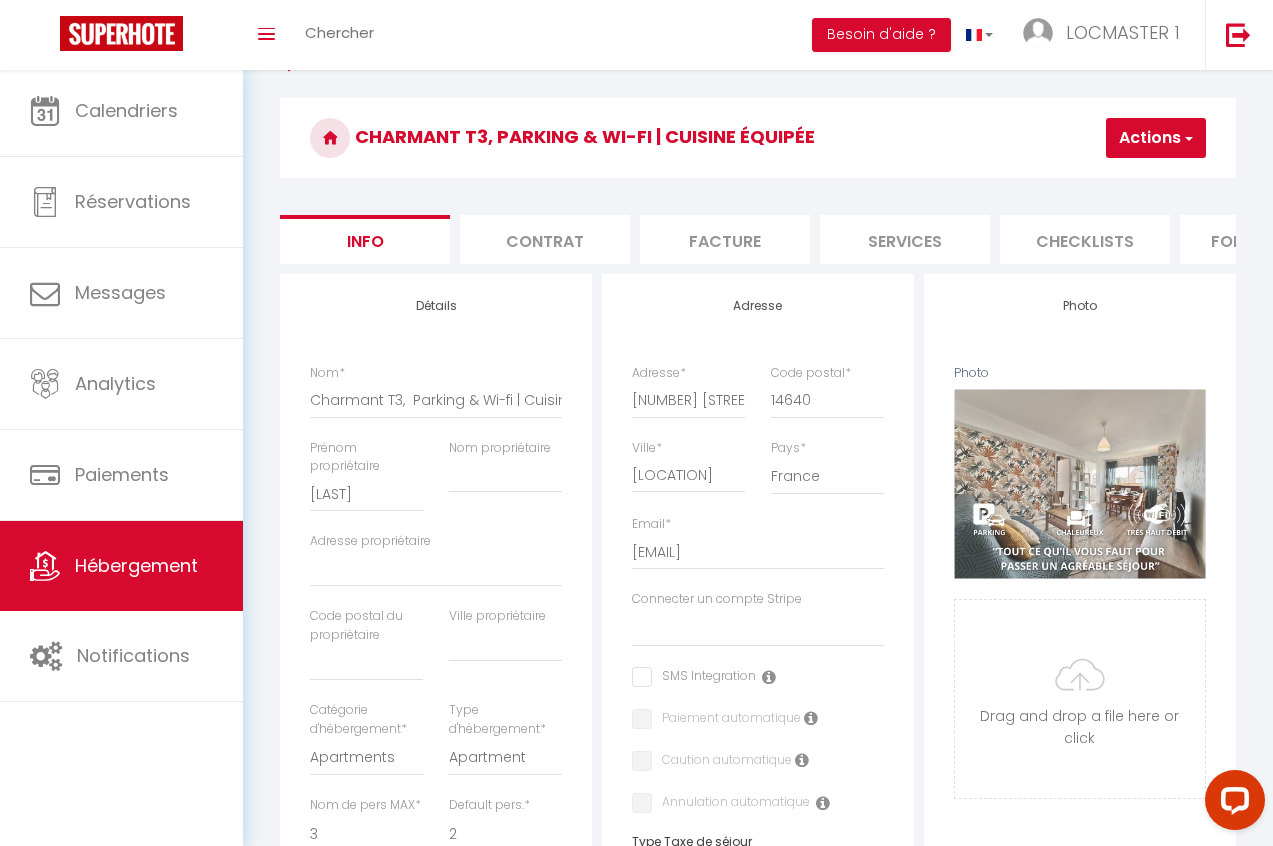scroll, scrollTop: 0, scrollLeft: 0, axis: both 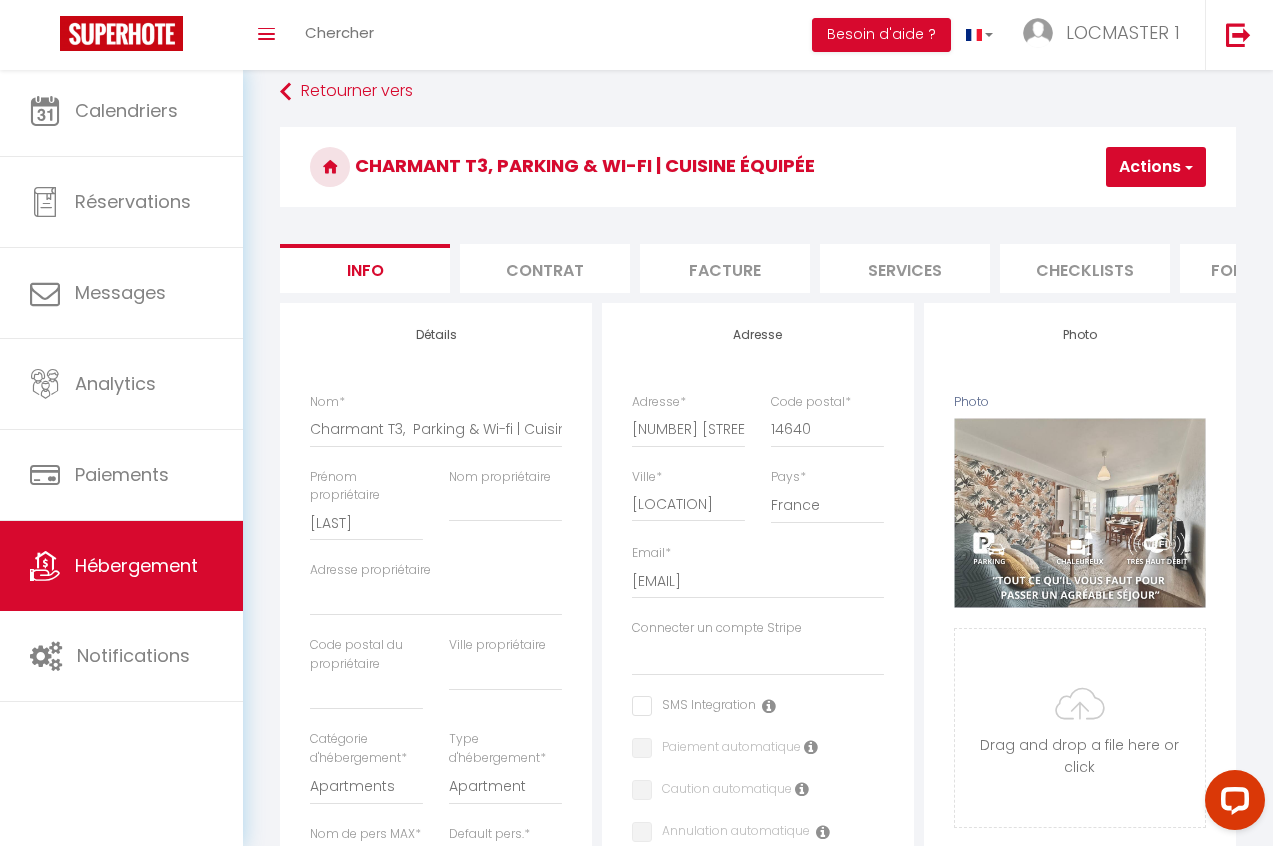 type on "40" 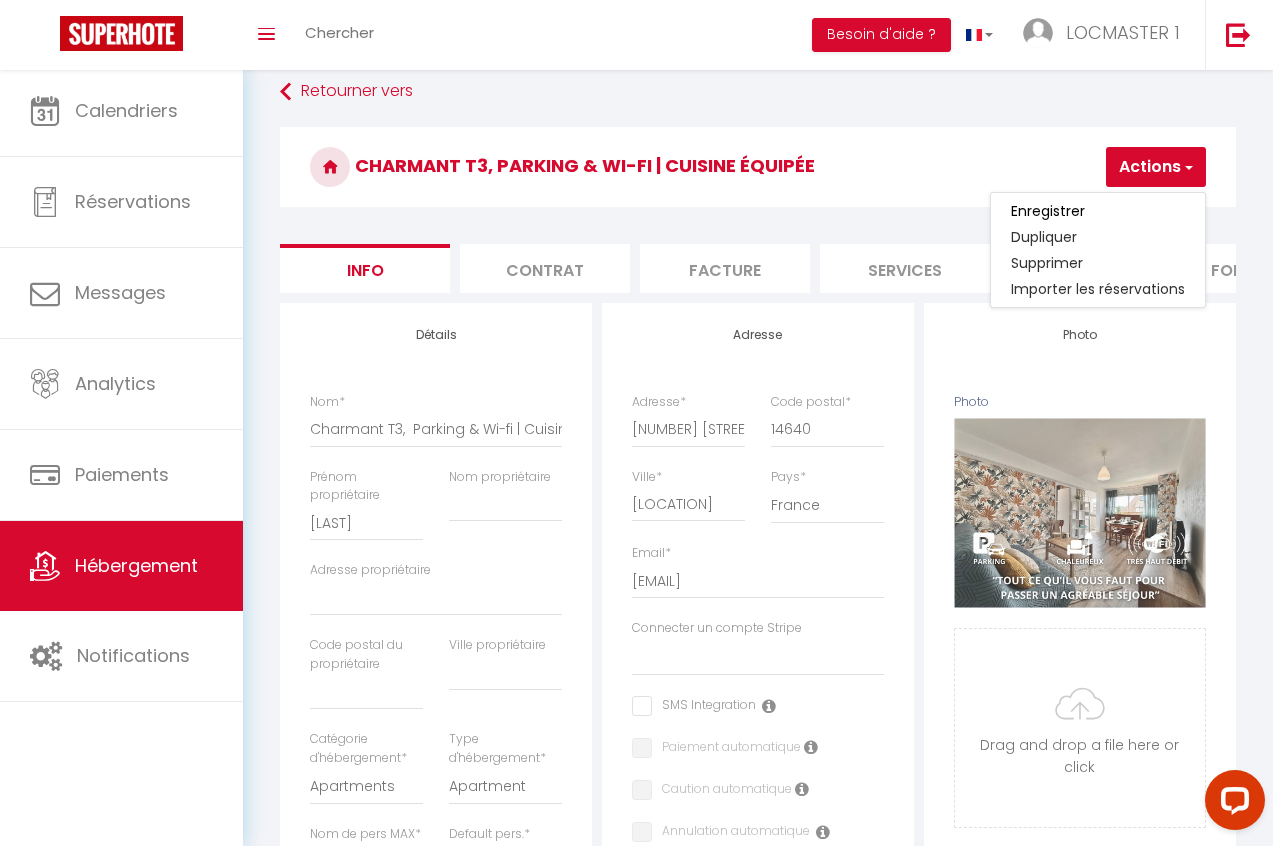 click on "Enregistrer" at bounding box center (1098, 211) 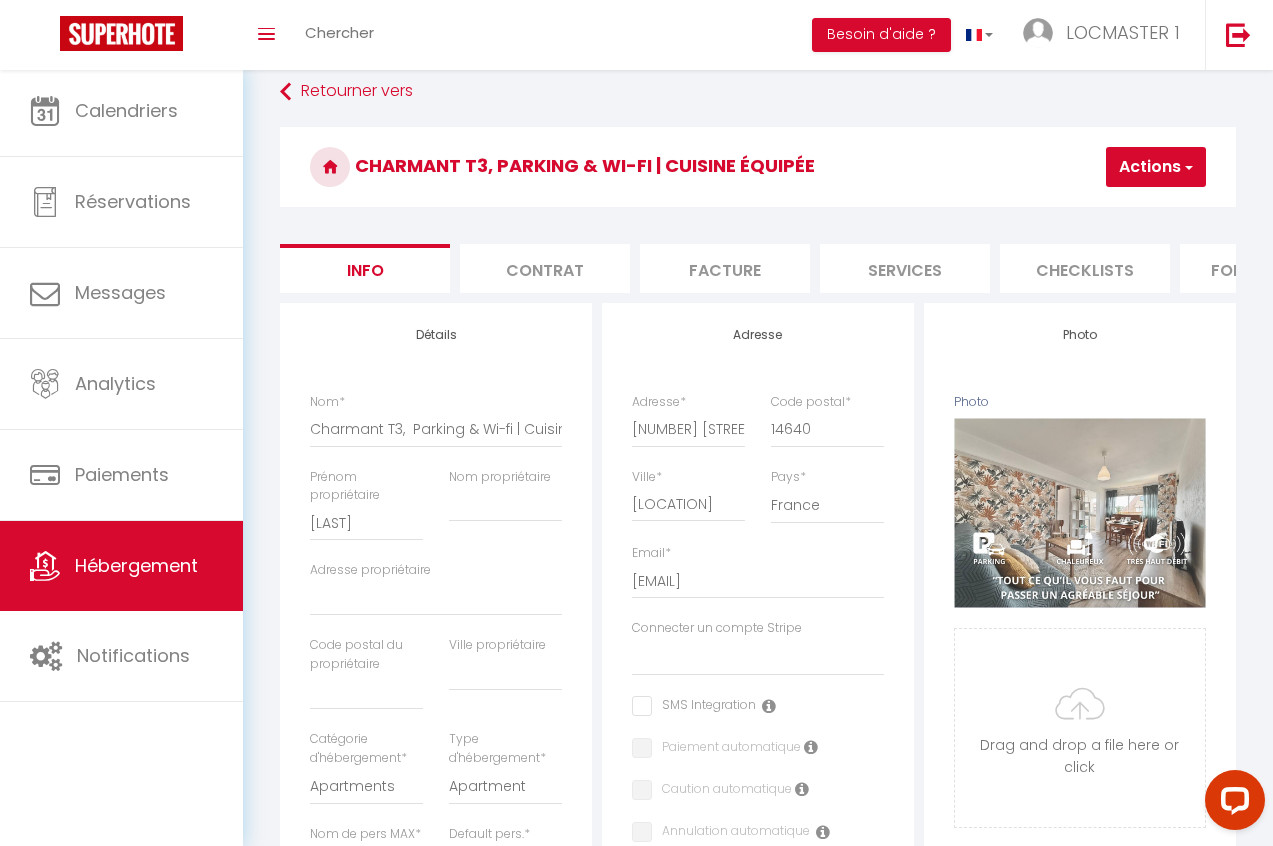 click on "Actions" at bounding box center [1156, 167] 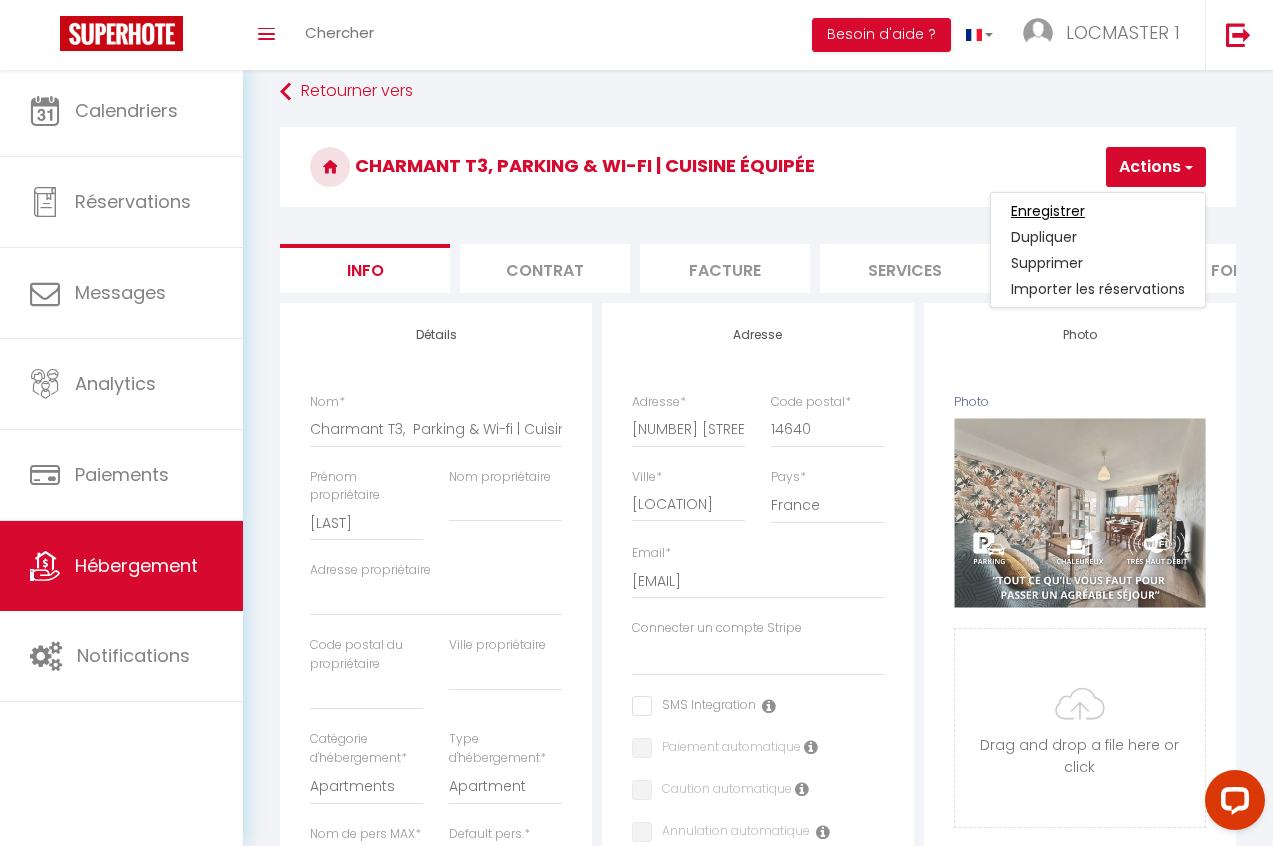 click on "Enregistrer" at bounding box center [1048, 211] 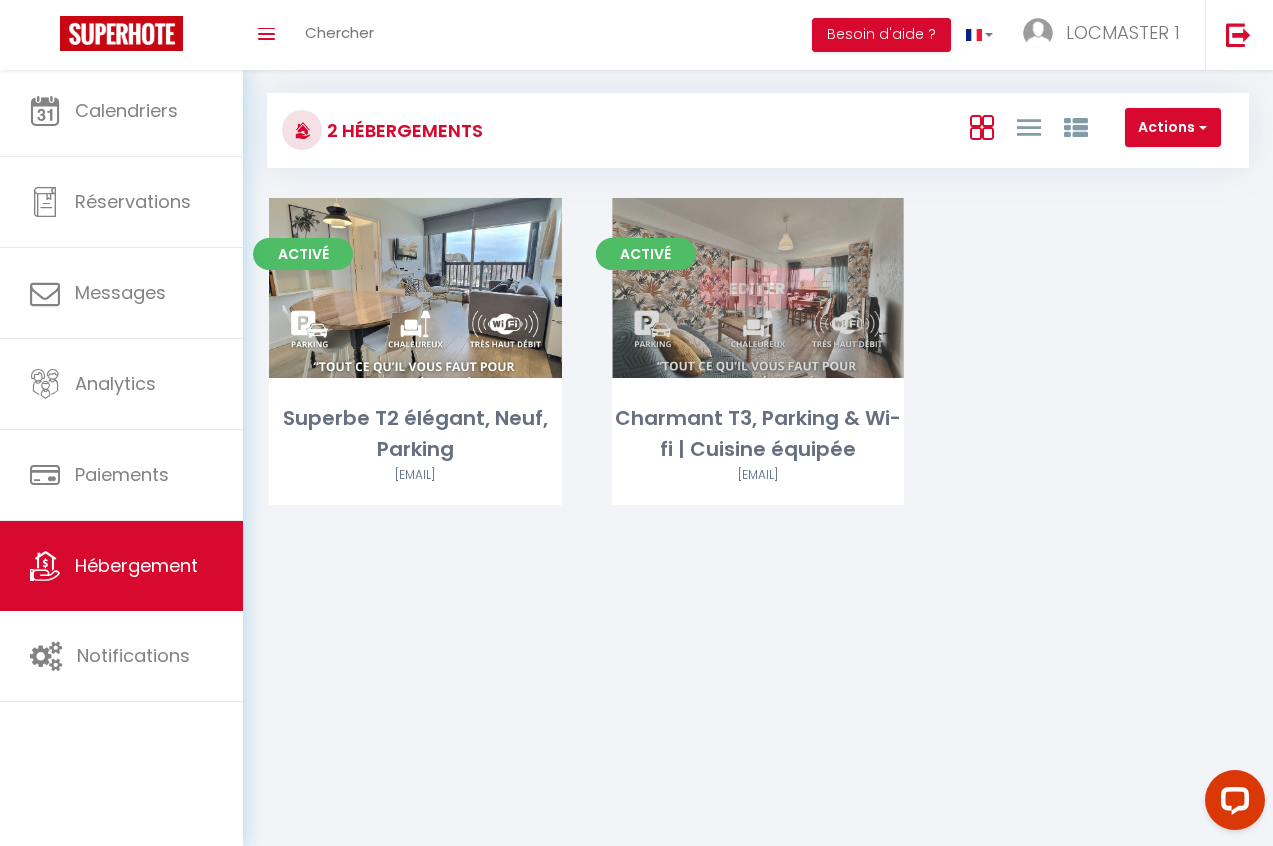 click on "Editer" at bounding box center (758, 288) 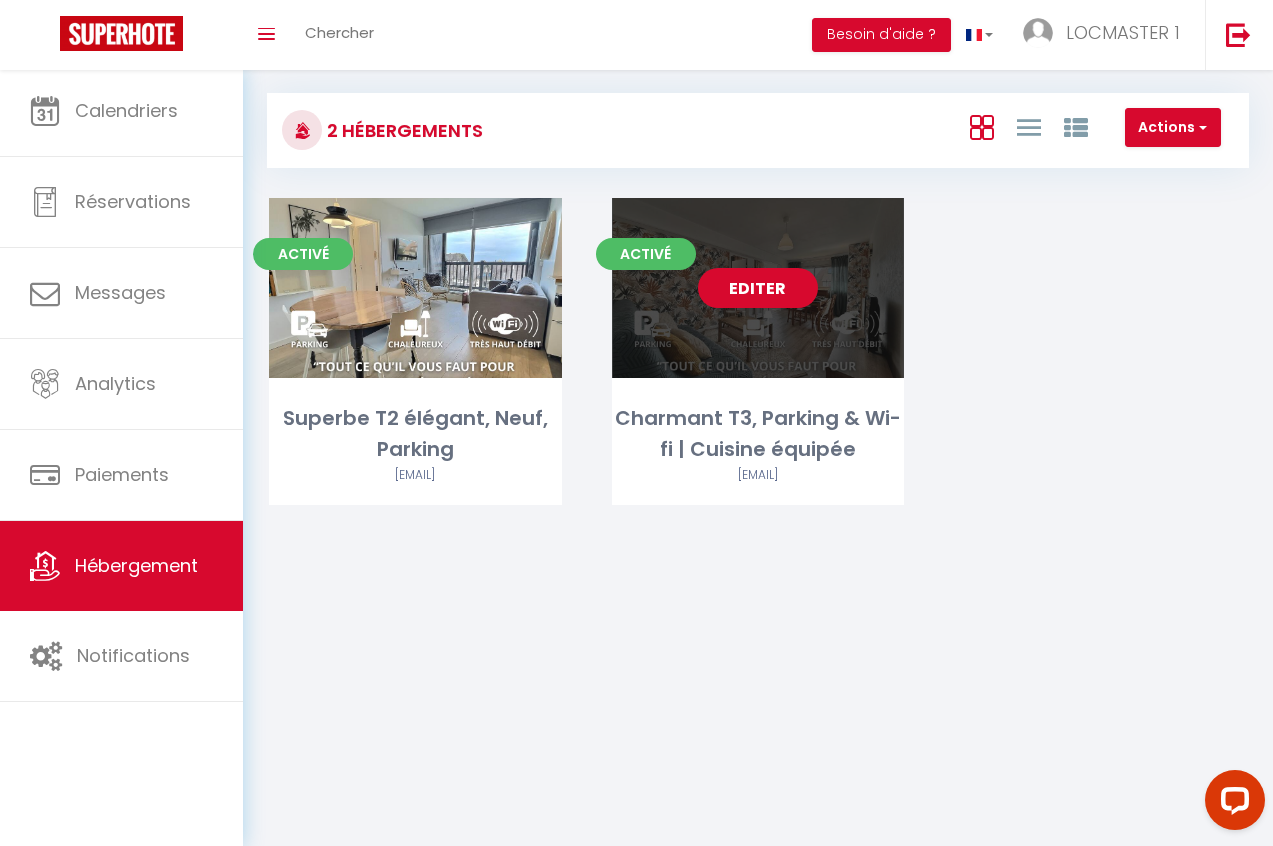 click on "Editer" at bounding box center (758, 288) 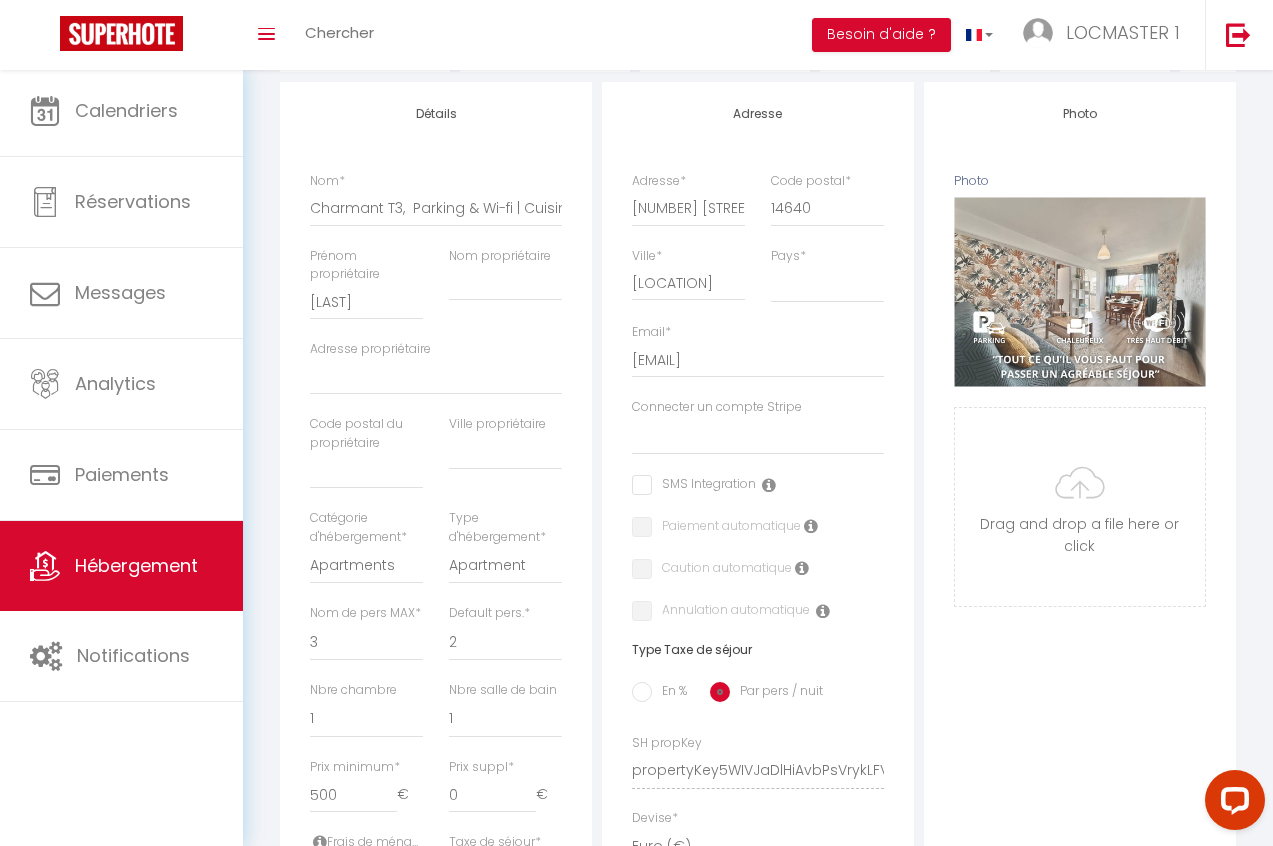 scroll, scrollTop: 0, scrollLeft: 0, axis: both 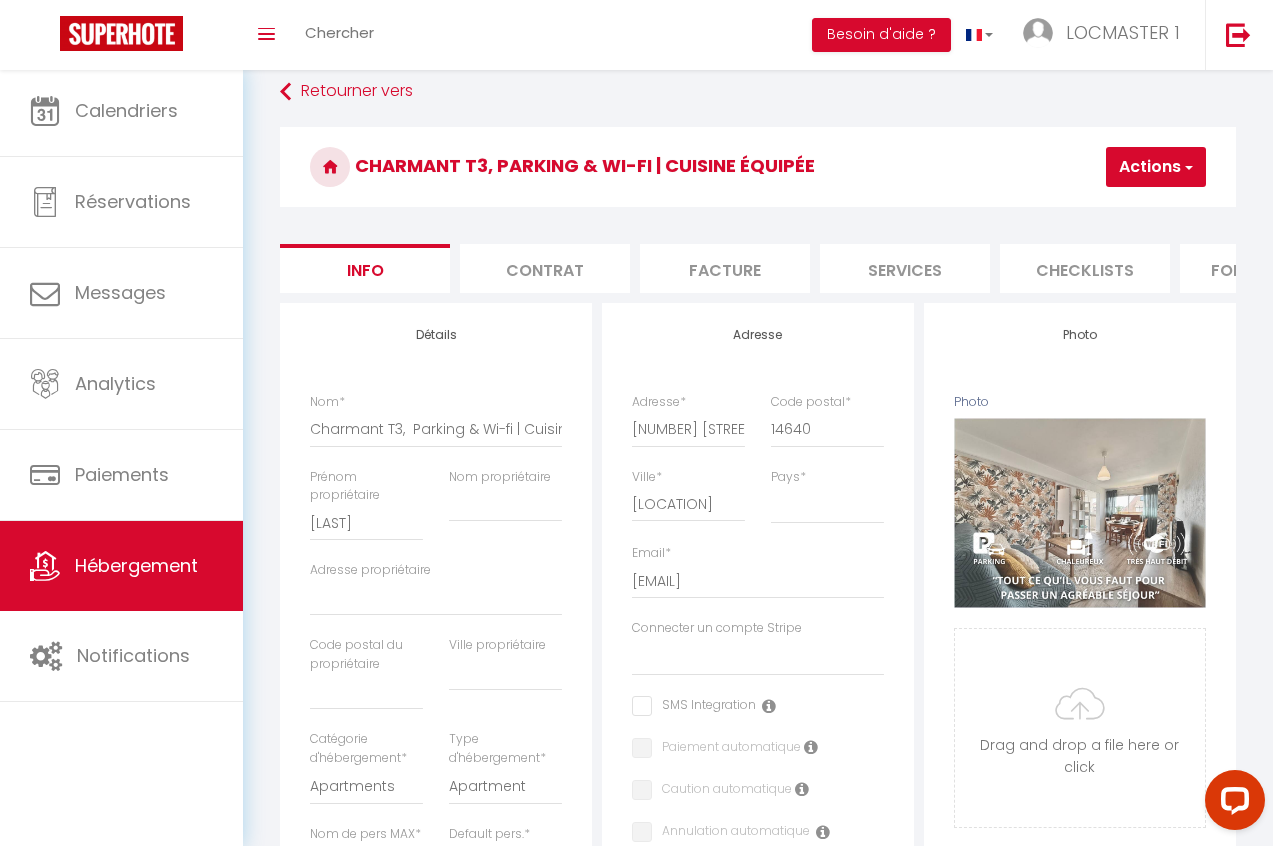 click on "Actions" at bounding box center [1156, 167] 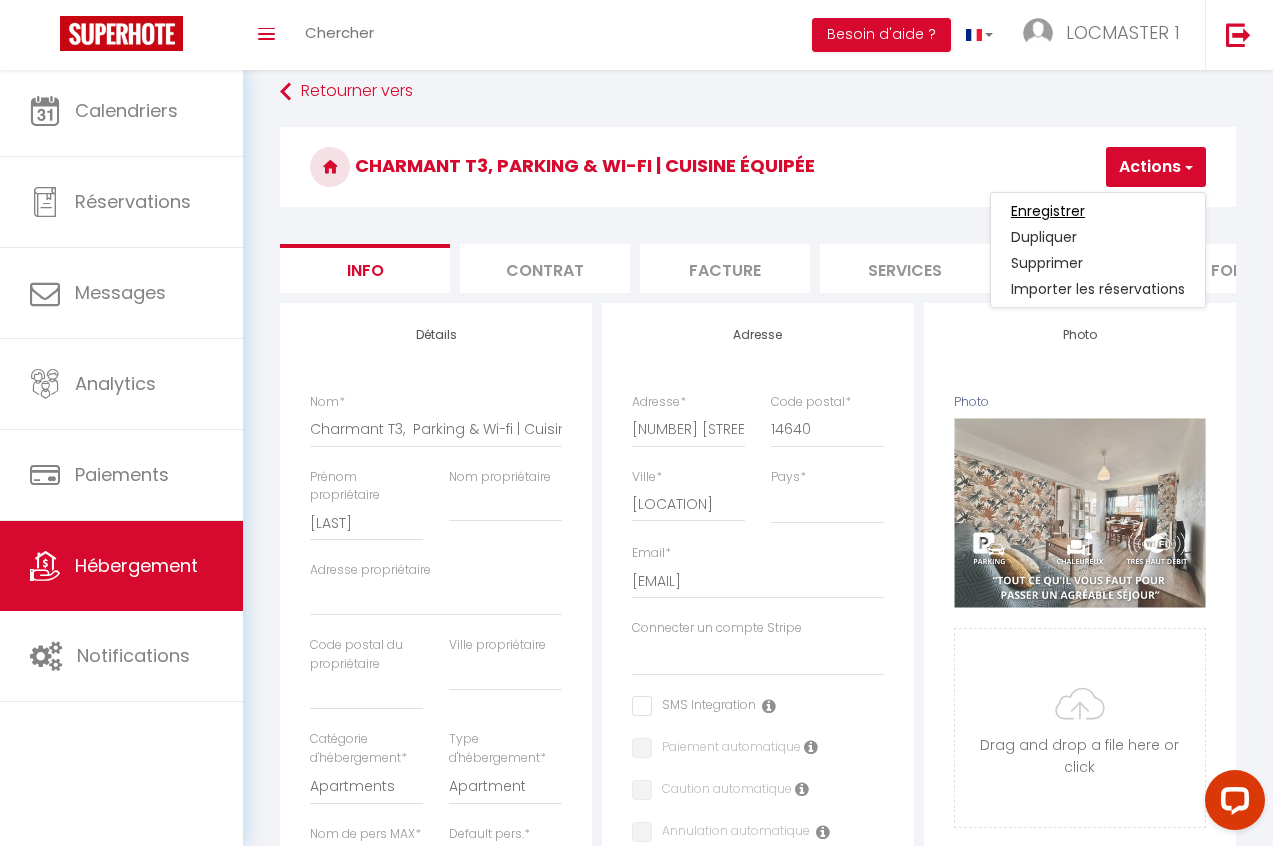 click on "Enregistrer" at bounding box center (1048, 211) 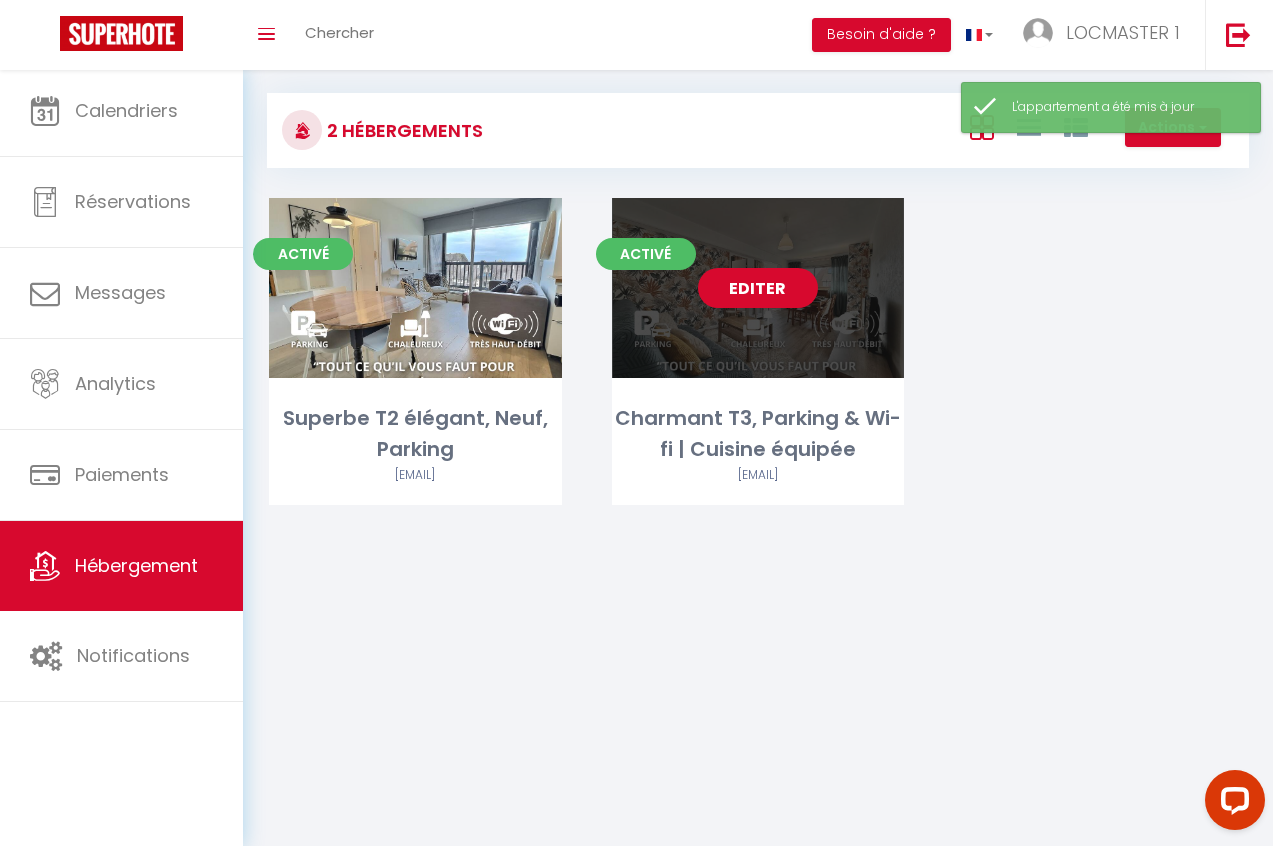 click on "Editer" at bounding box center (758, 288) 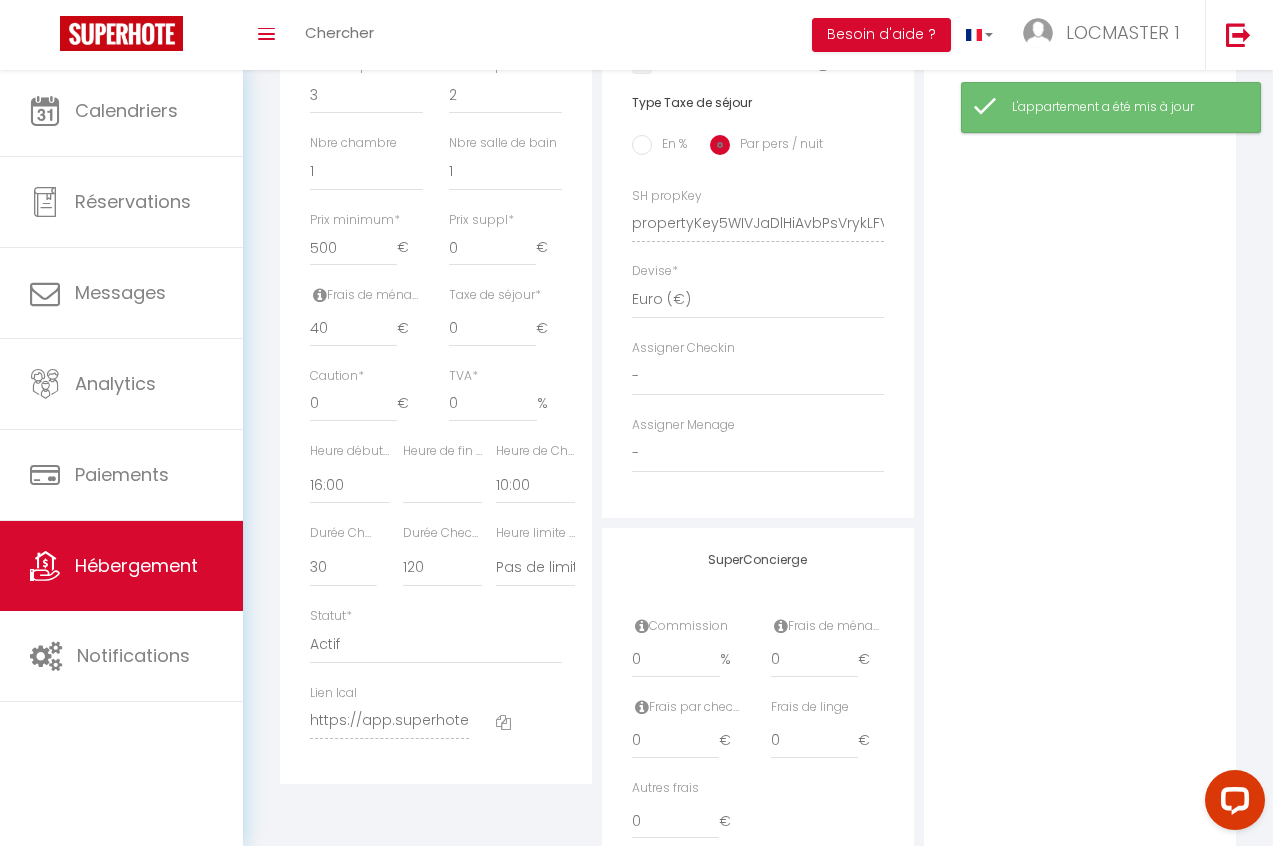 scroll, scrollTop: 856, scrollLeft: 0, axis: vertical 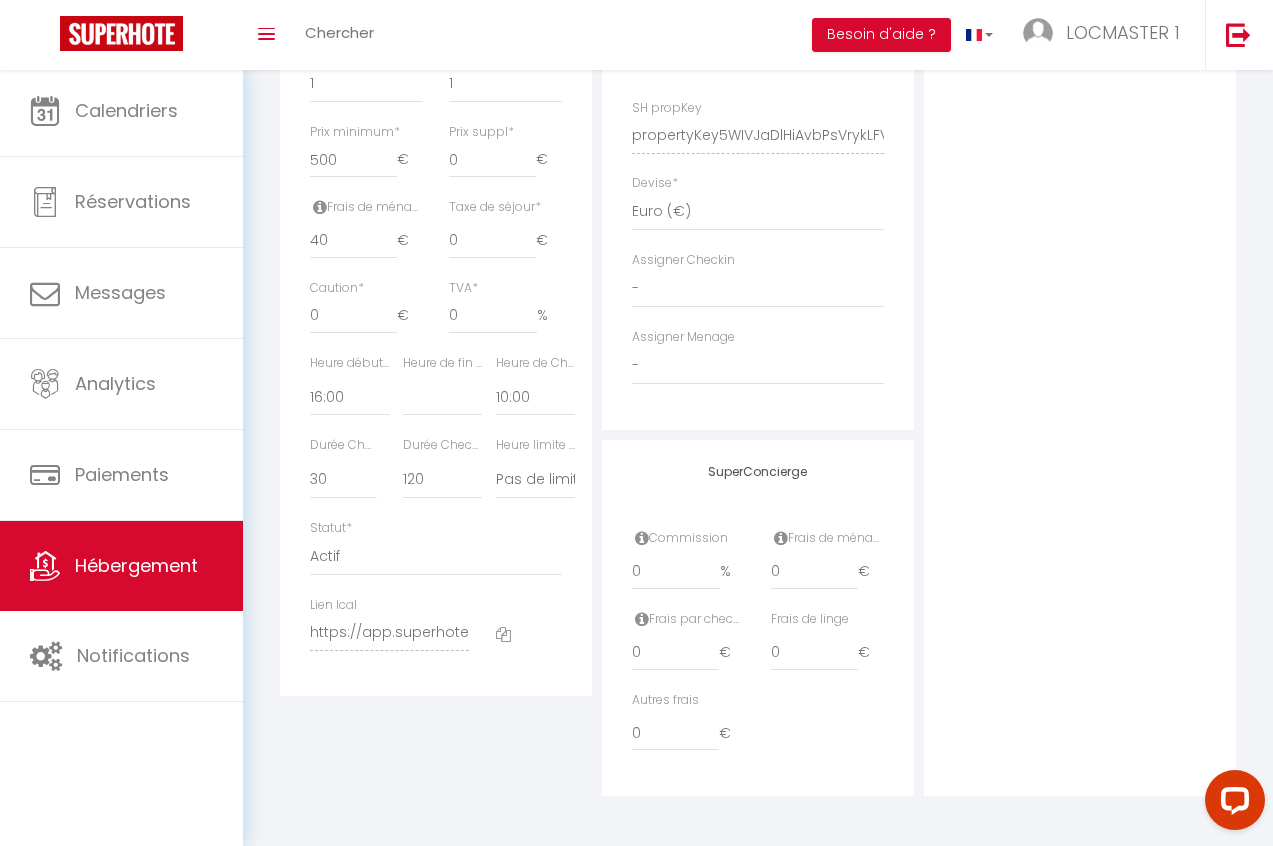 click on "Durée Checkout (min)" at bounding box center (350, 363) 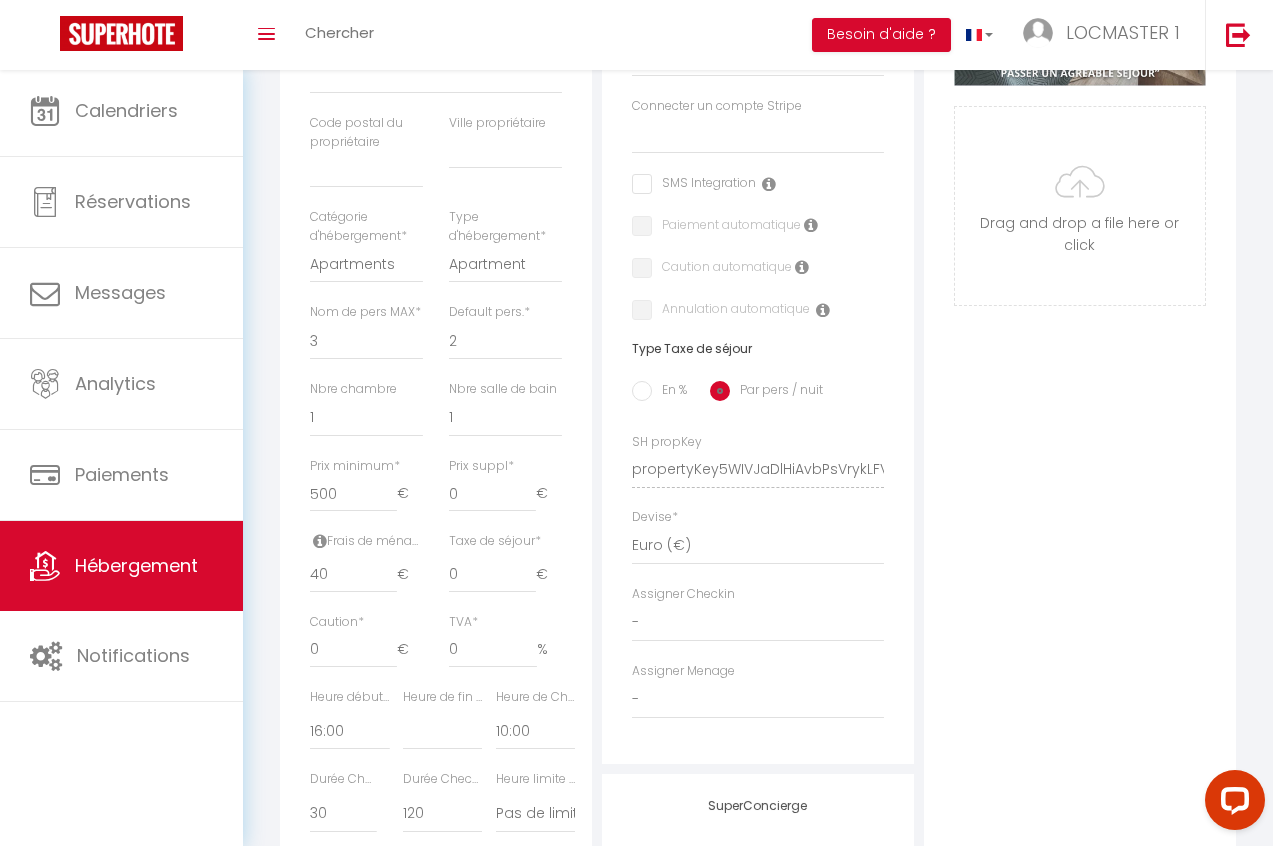 scroll, scrollTop: 0, scrollLeft: 0, axis: both 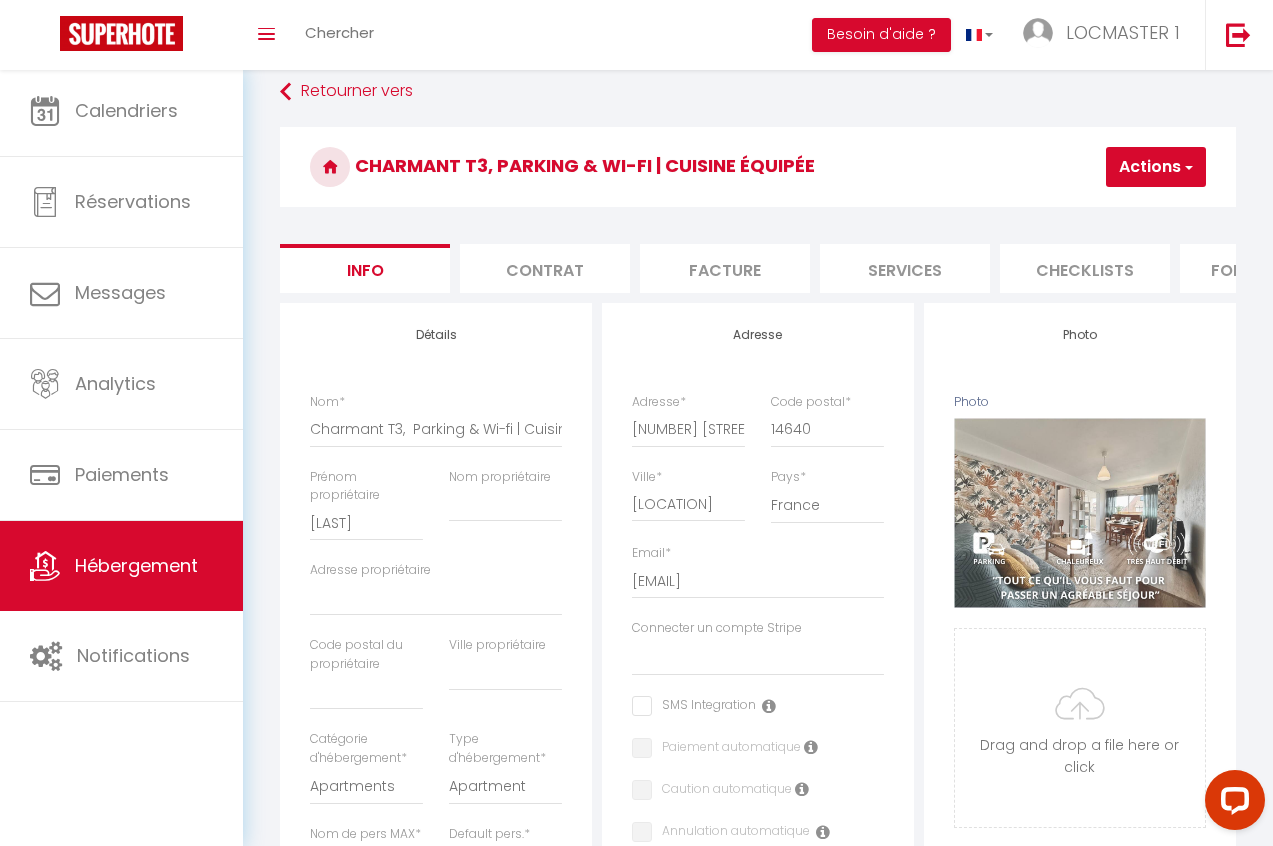 click on "Actions" at bounding box center (1156, 167) 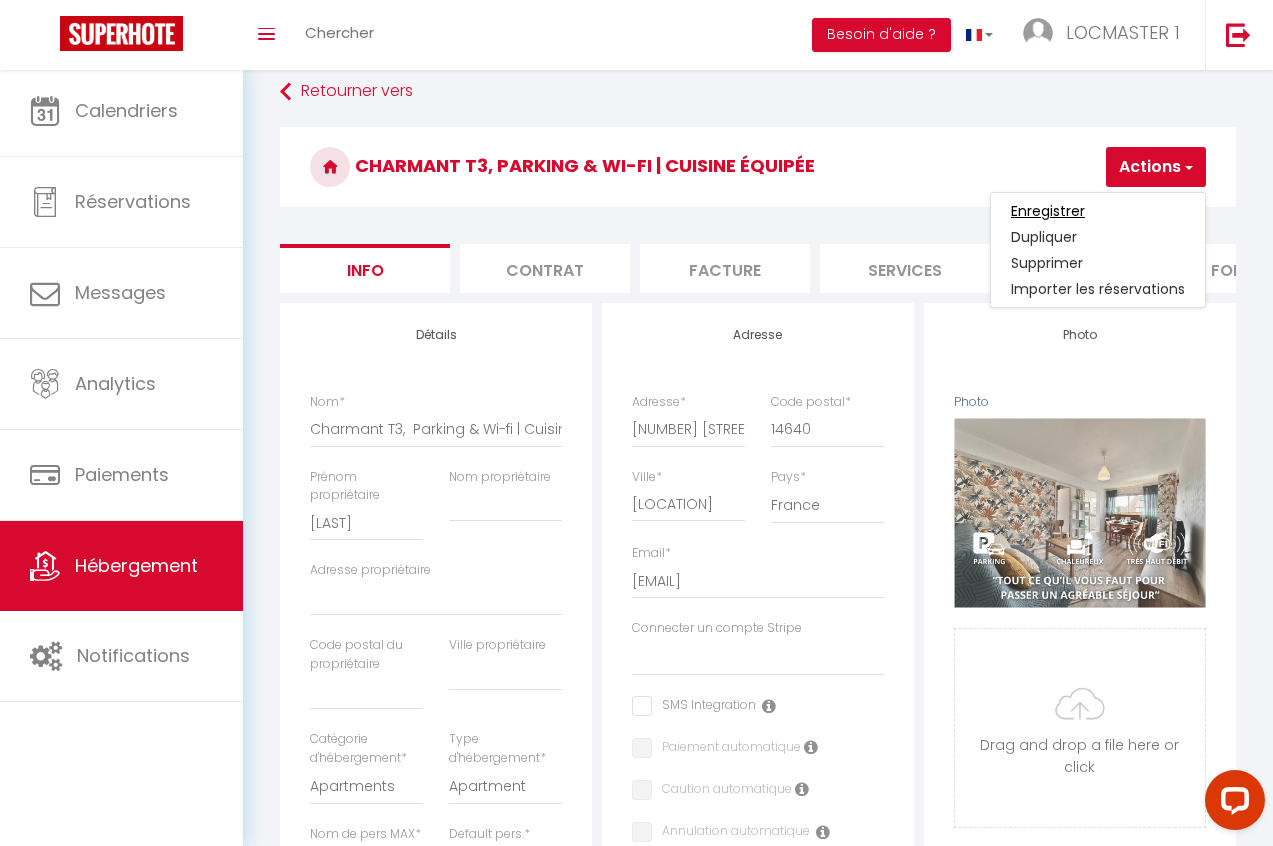 click on "Enregistrer" at bounding box center [1048, 211] 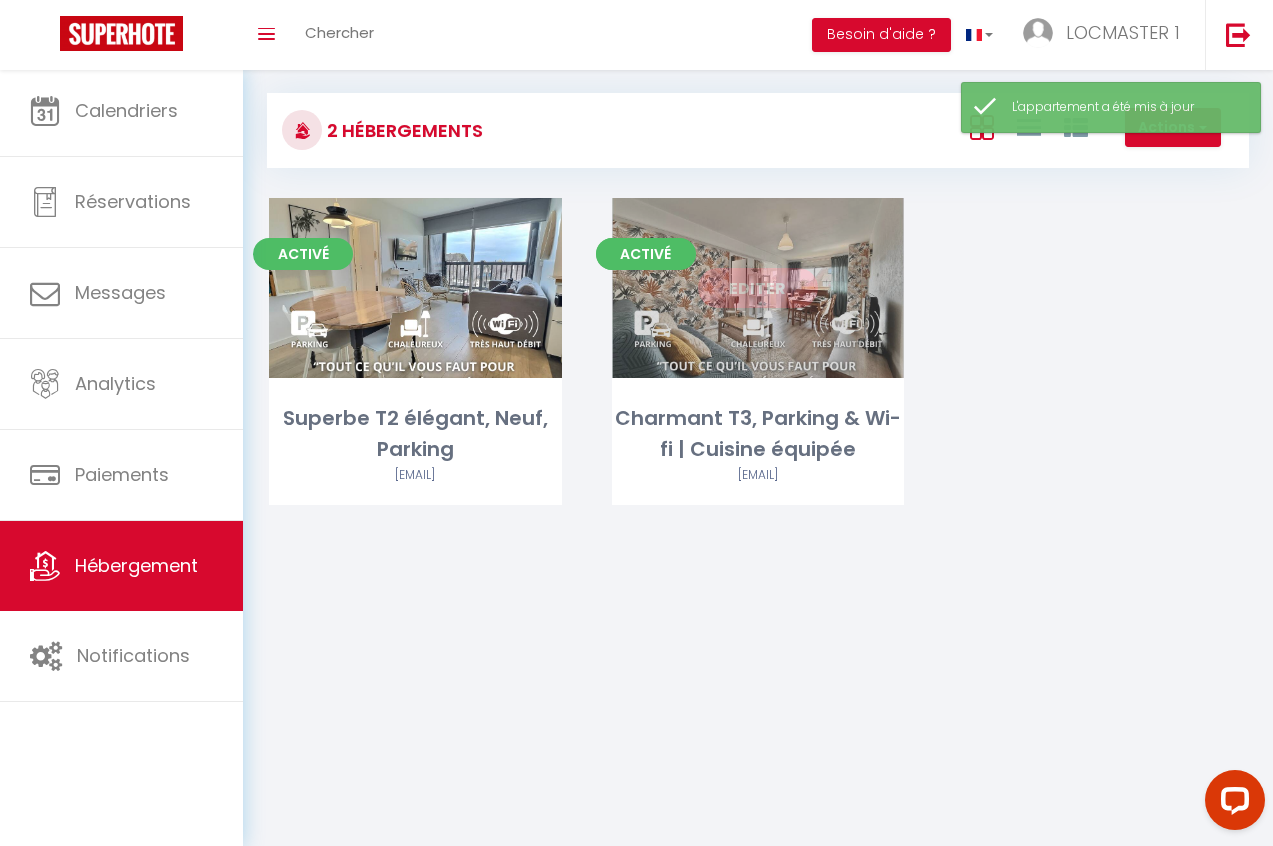 click on "Editer" at bounding box center (758, 288) 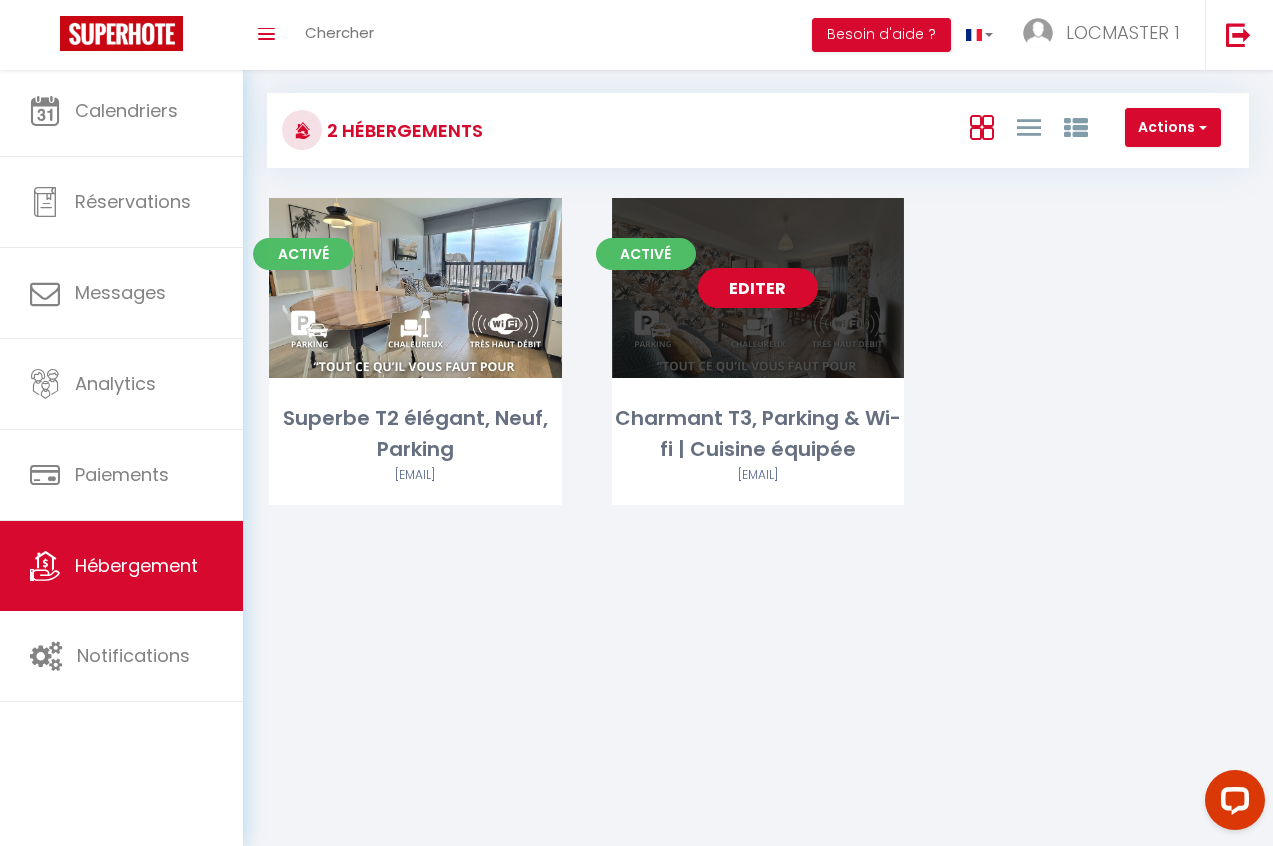 click on "Editer" at bounding box center [758, 288] 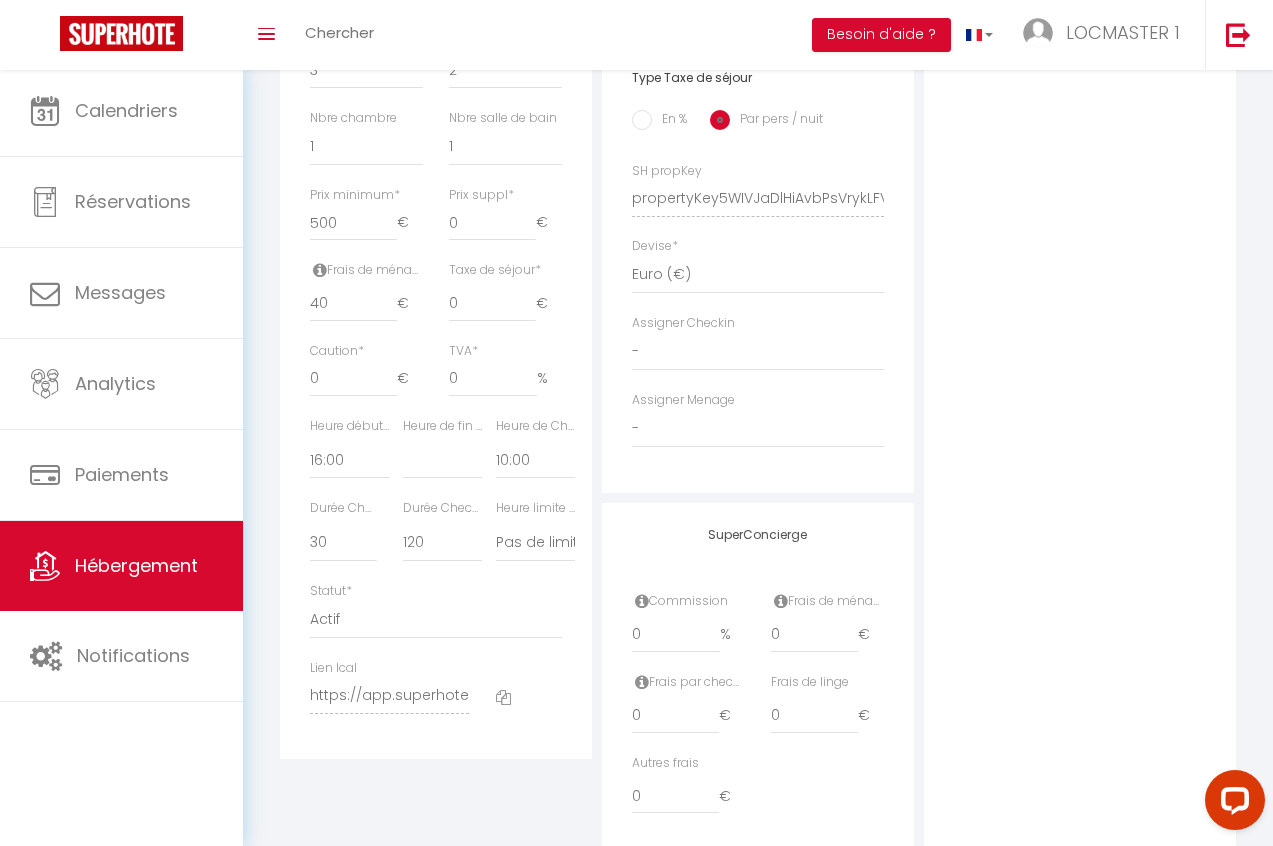 scroll, scrollTop: 856, scrollLeft: 0, axis: vertical 